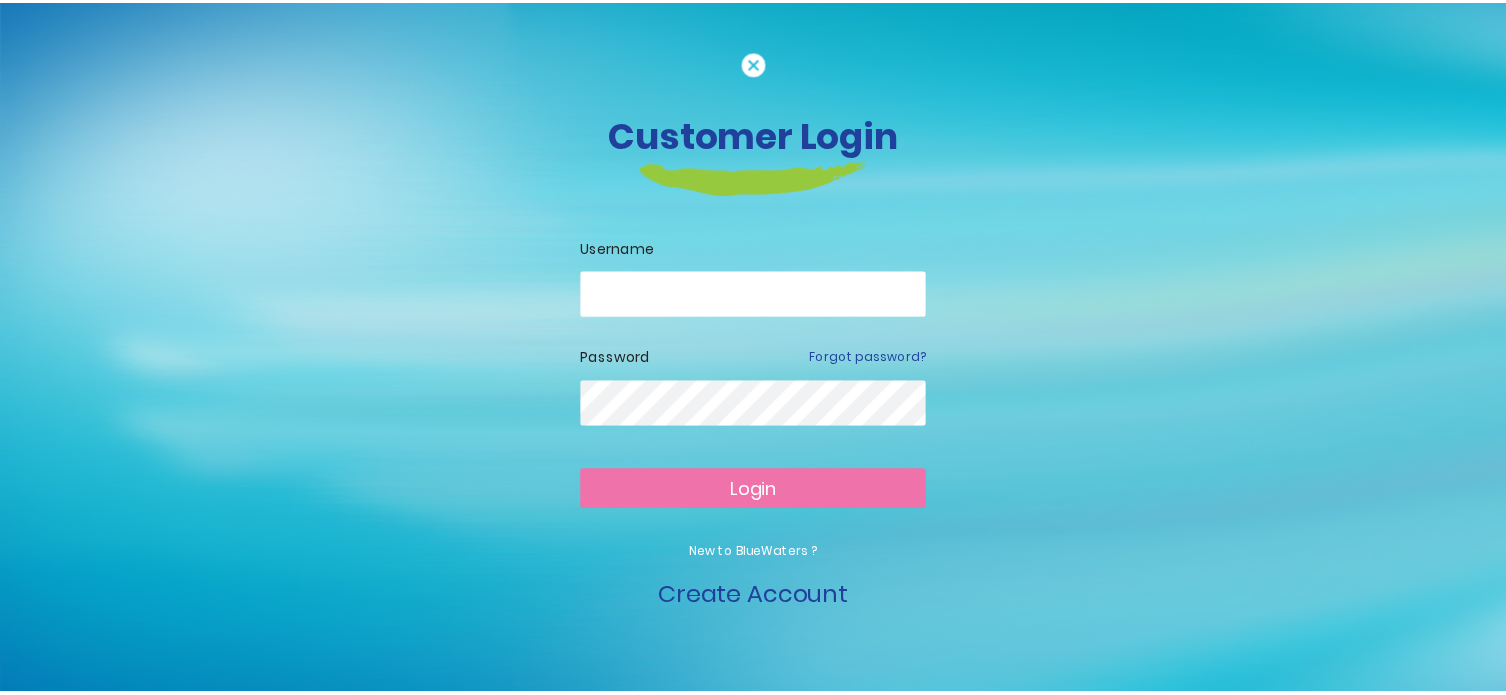 scroll, scrollTop: 0, scrollLeft: 0, axis: both 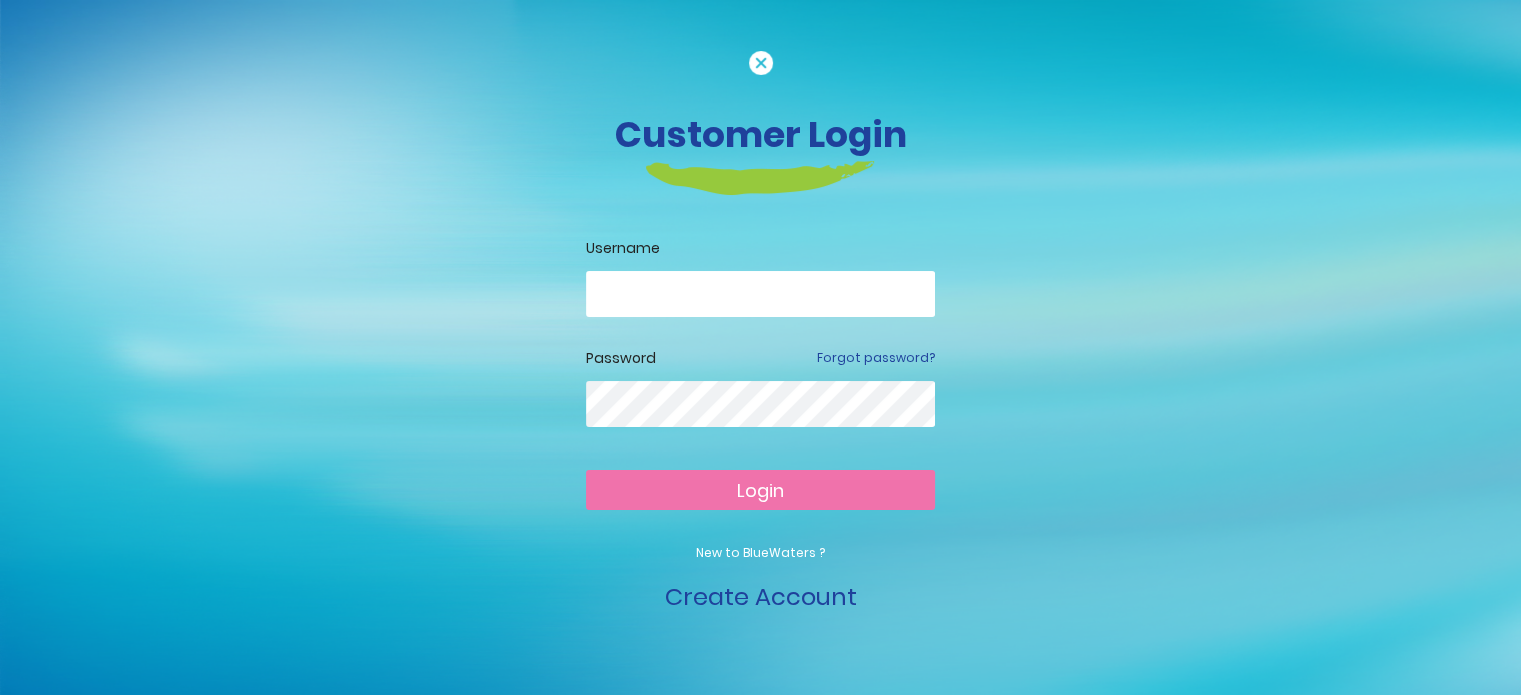 click at bounding box center (760, 294) 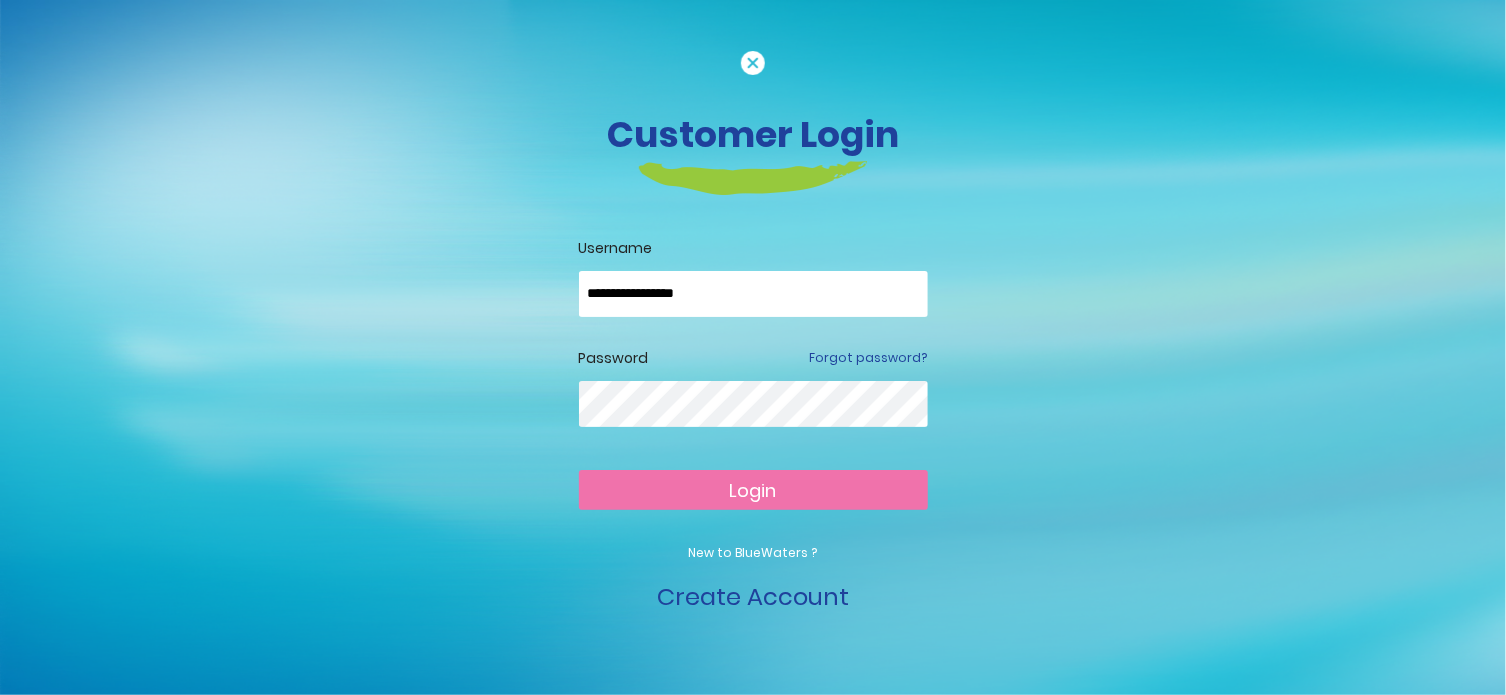 click on "Login" at bounding box center (753, 490) 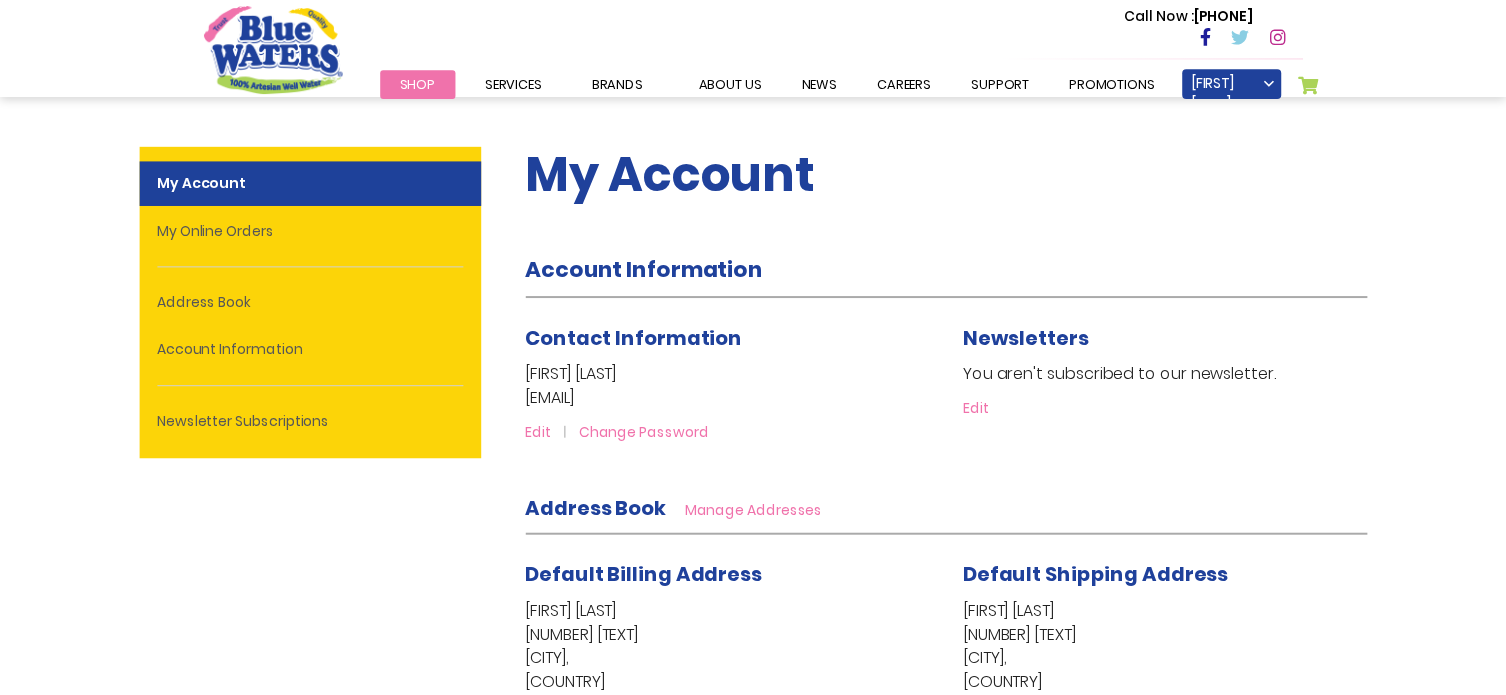 scroll, scrollTop: 0, scrollLeft: 0, axis: both 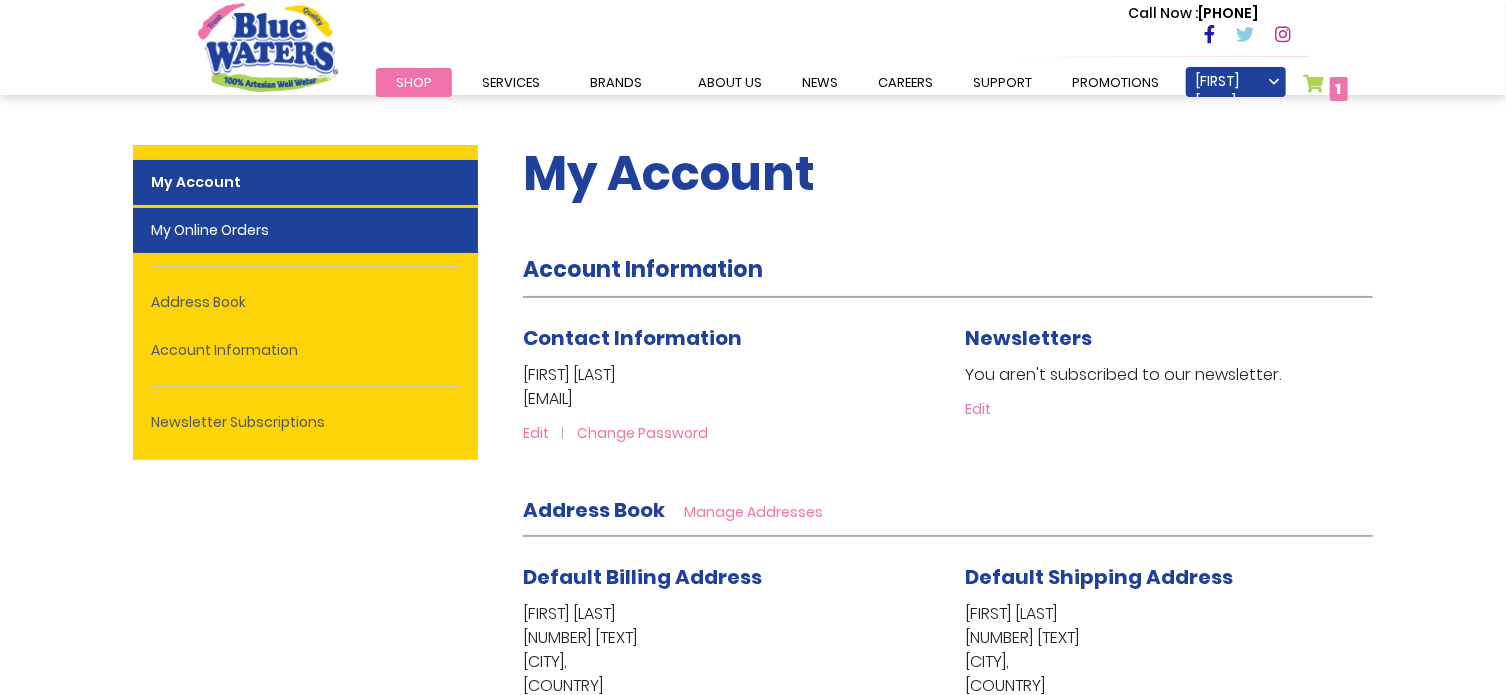 type on "**********" 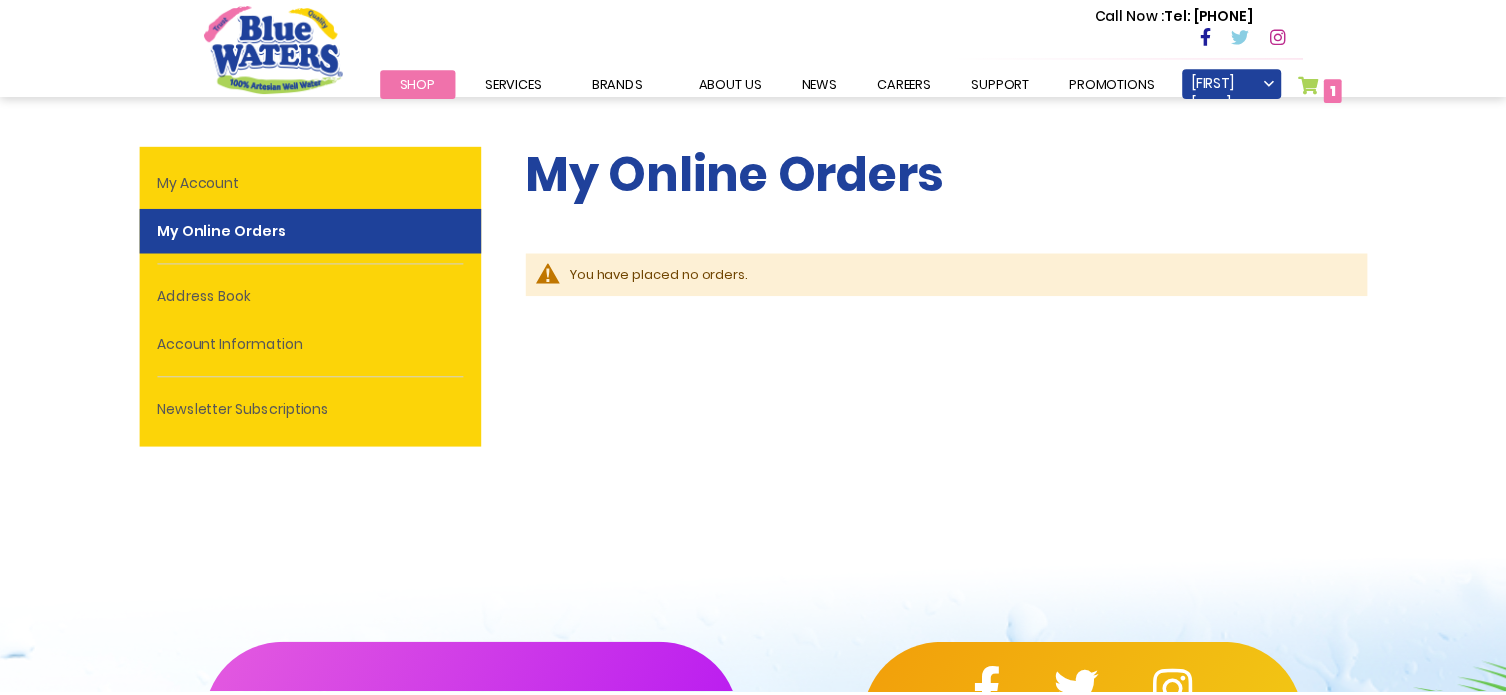 scroll, scrollTop: 0, scrollLeft: 0, axis: both 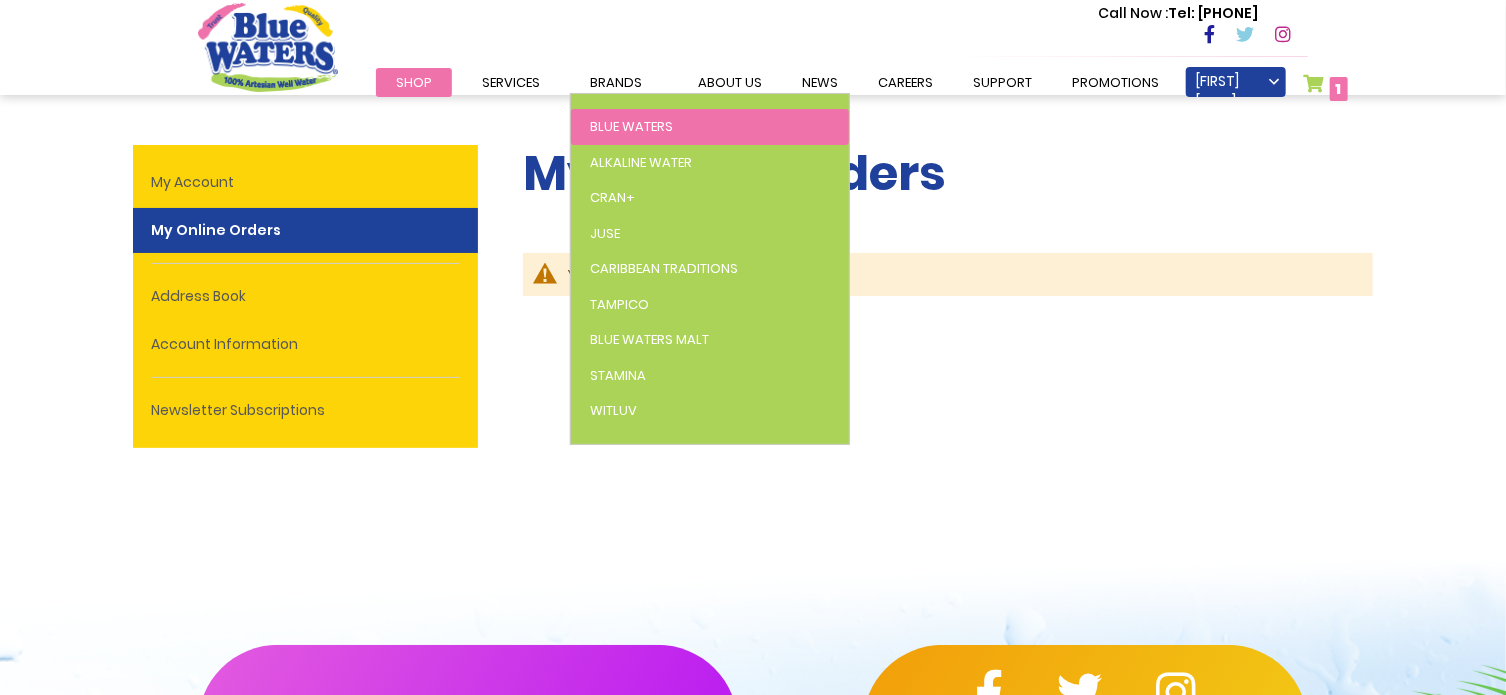 type on "**********" 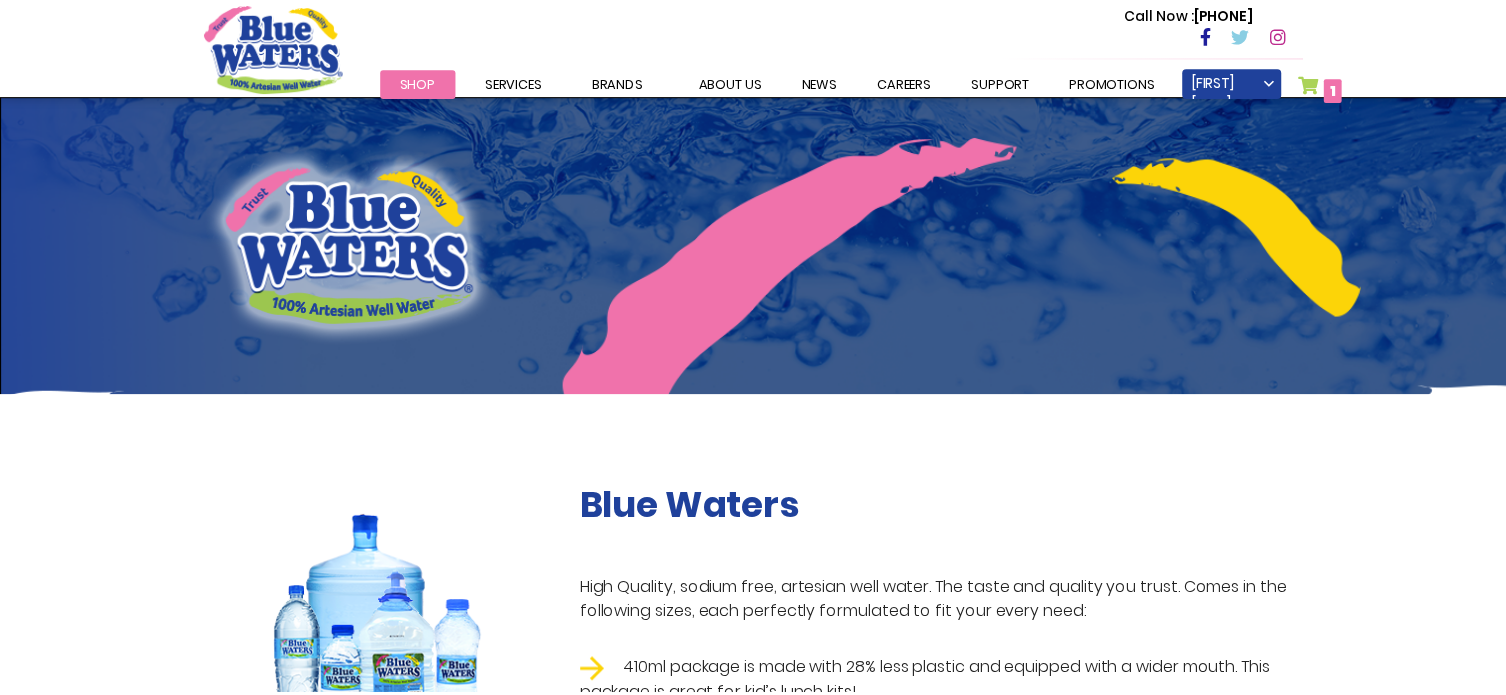 scroll, scrollTop: 0, scrollLeft: 0, axis: both 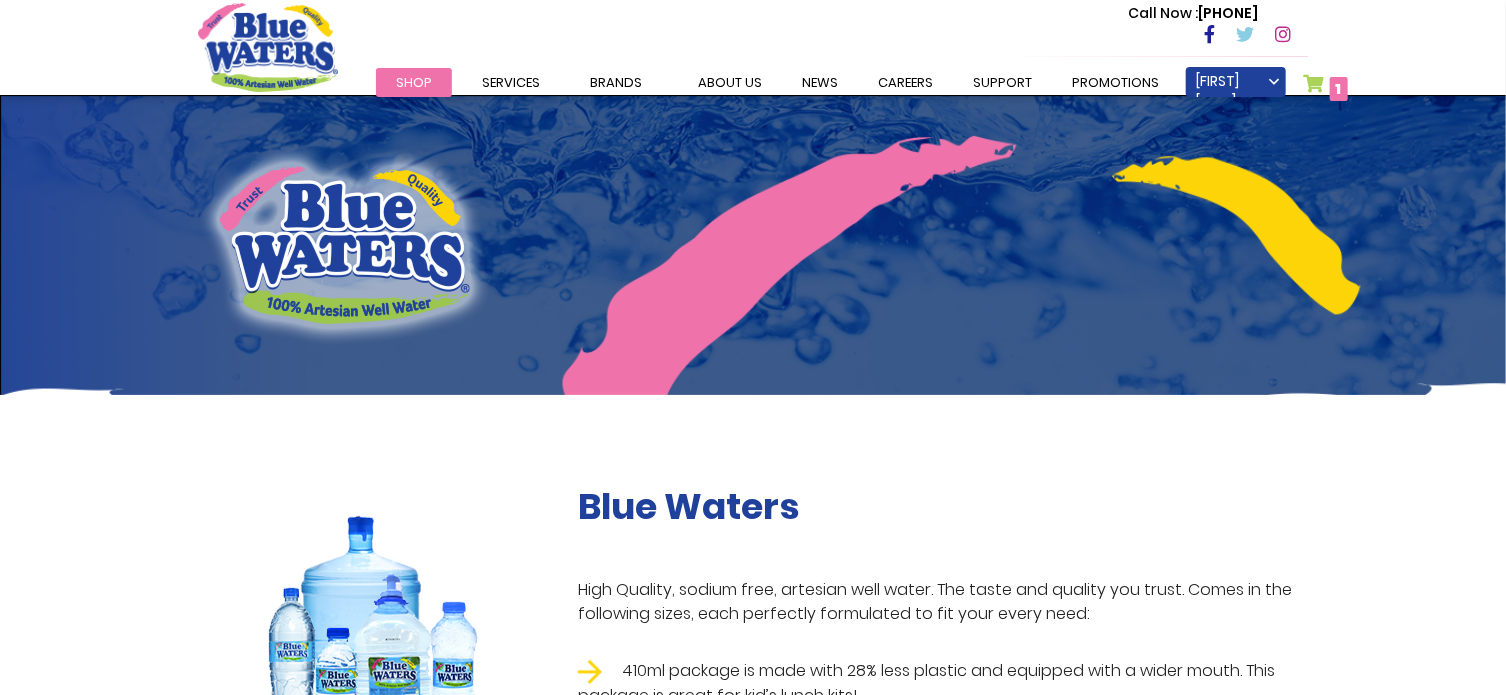type on "**********" 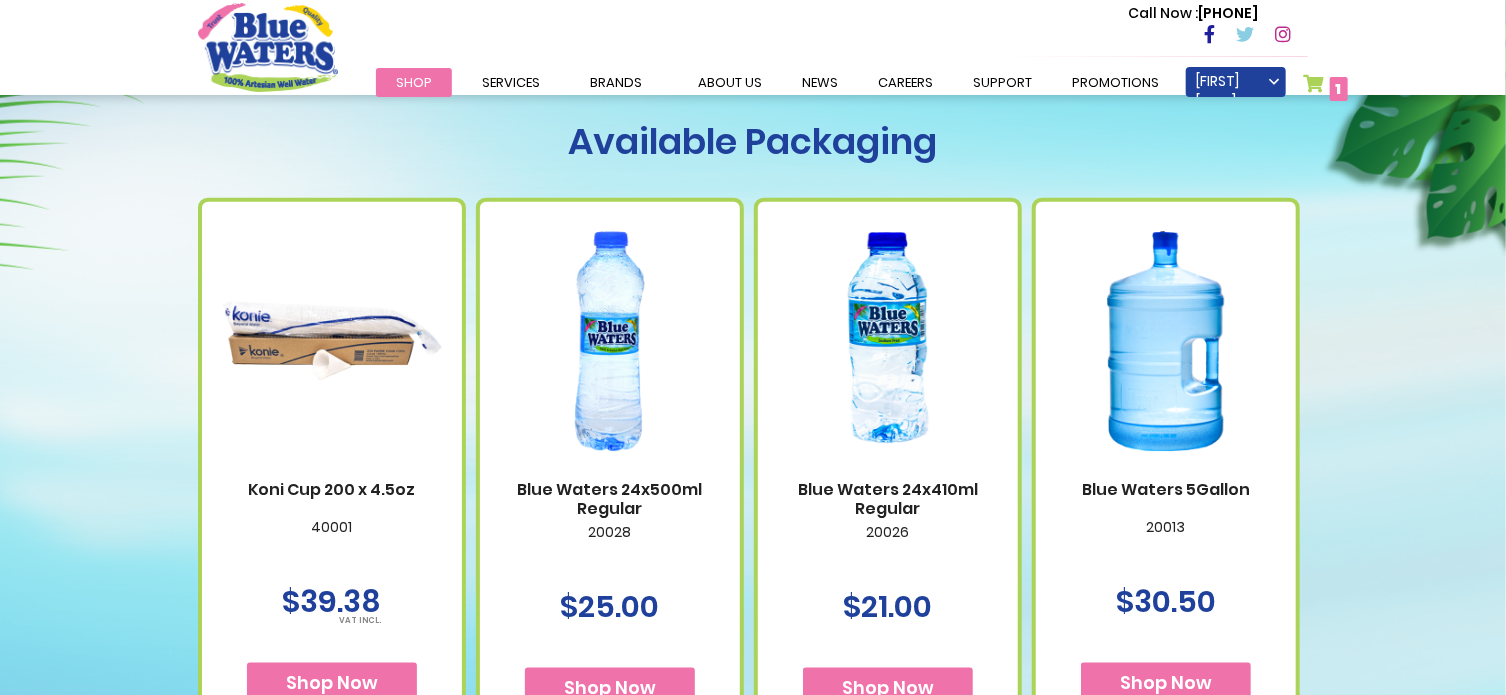 scroll, scrollTop: 1320, scrollLeft: 0, axis: vertical 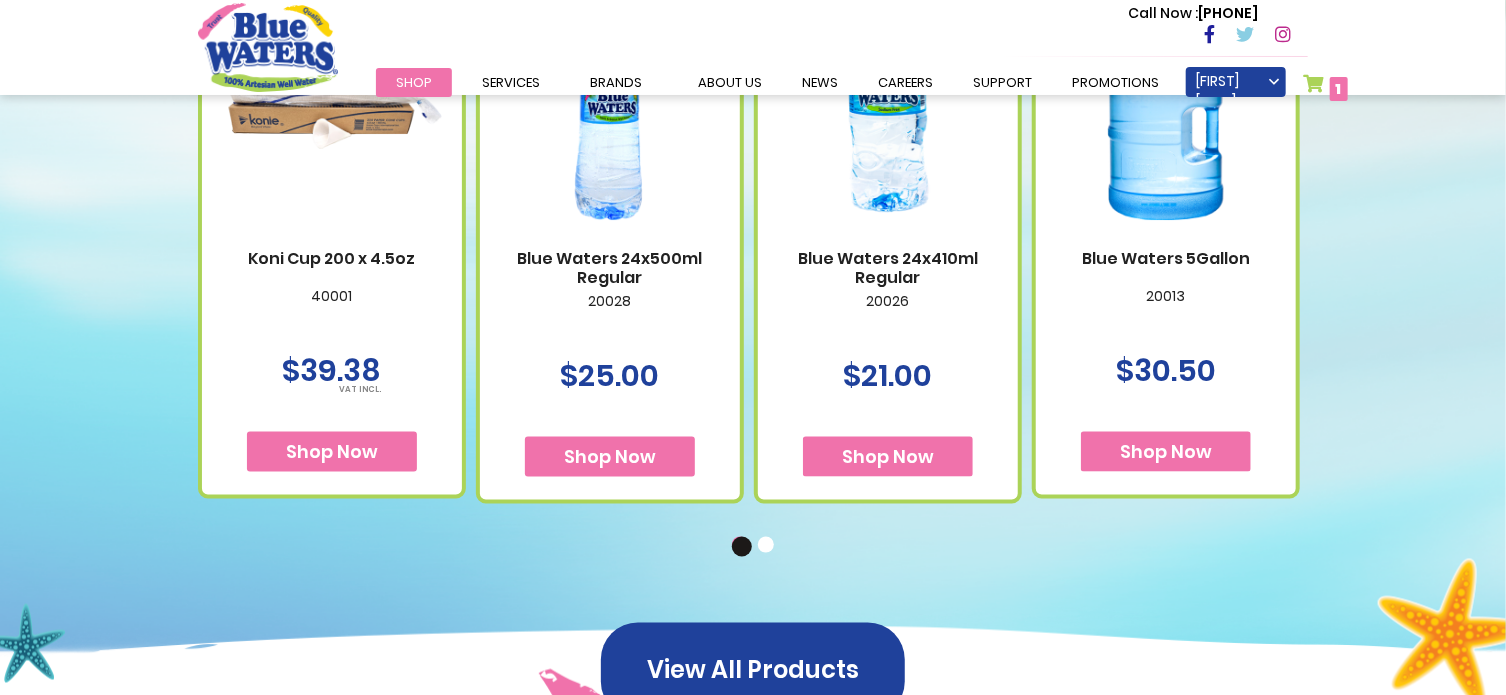 click on "Shop Now" at bounding box center (1166, 452) 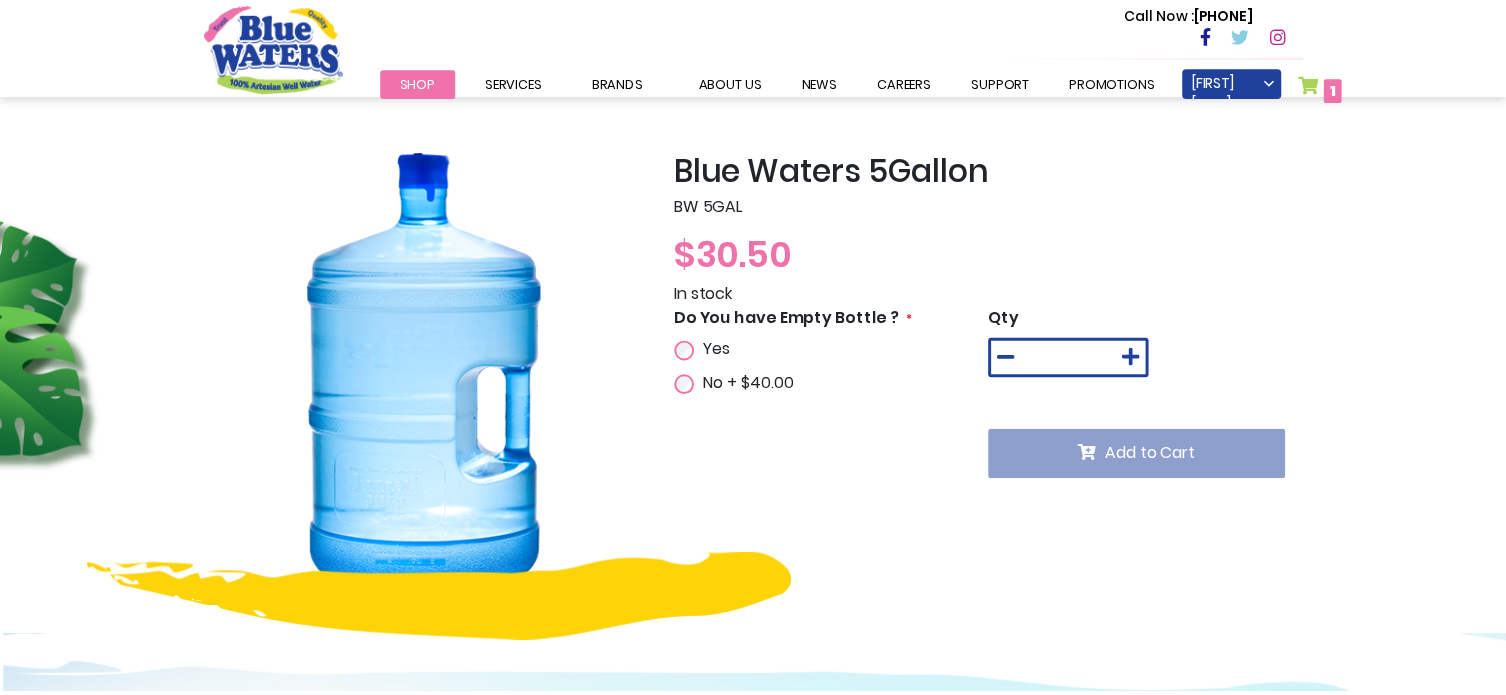 scroll, scrollTop: 0, scrollLeft: 0, axis: both 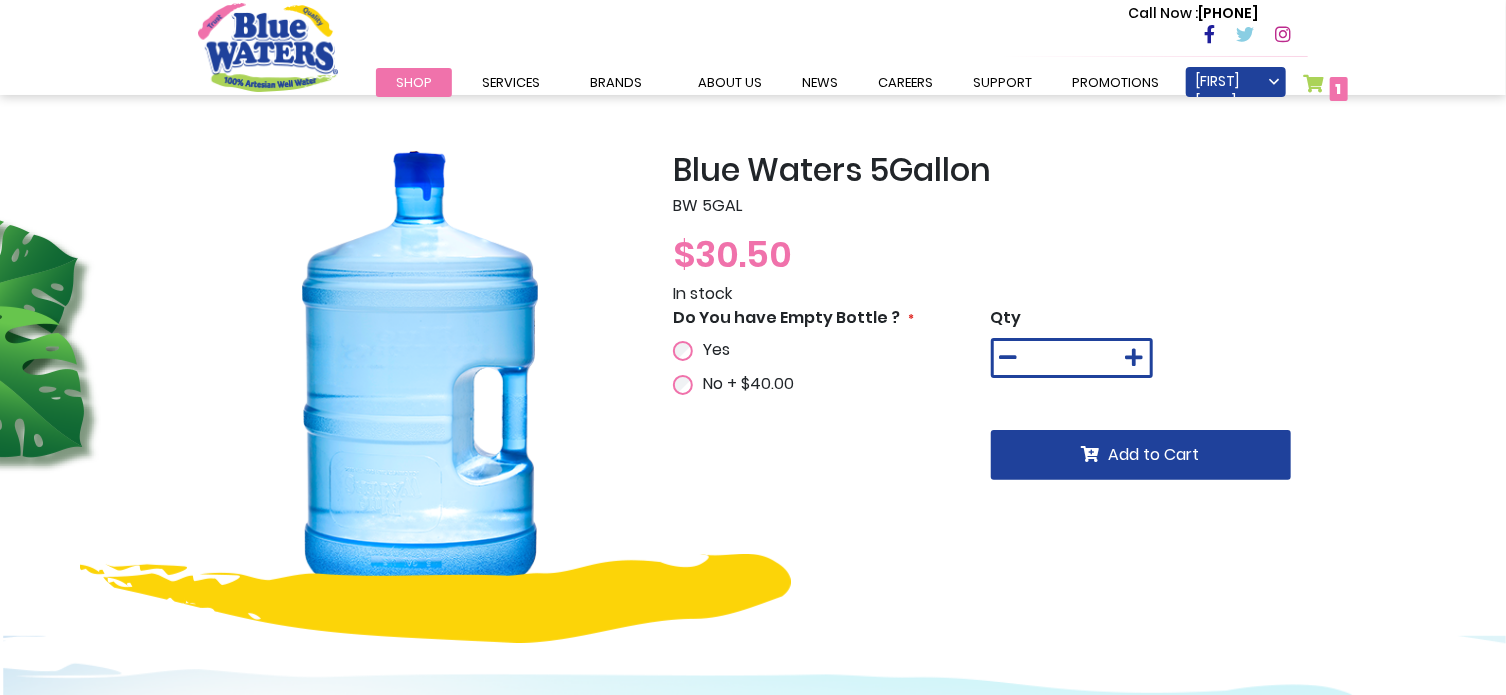 type on "**********" 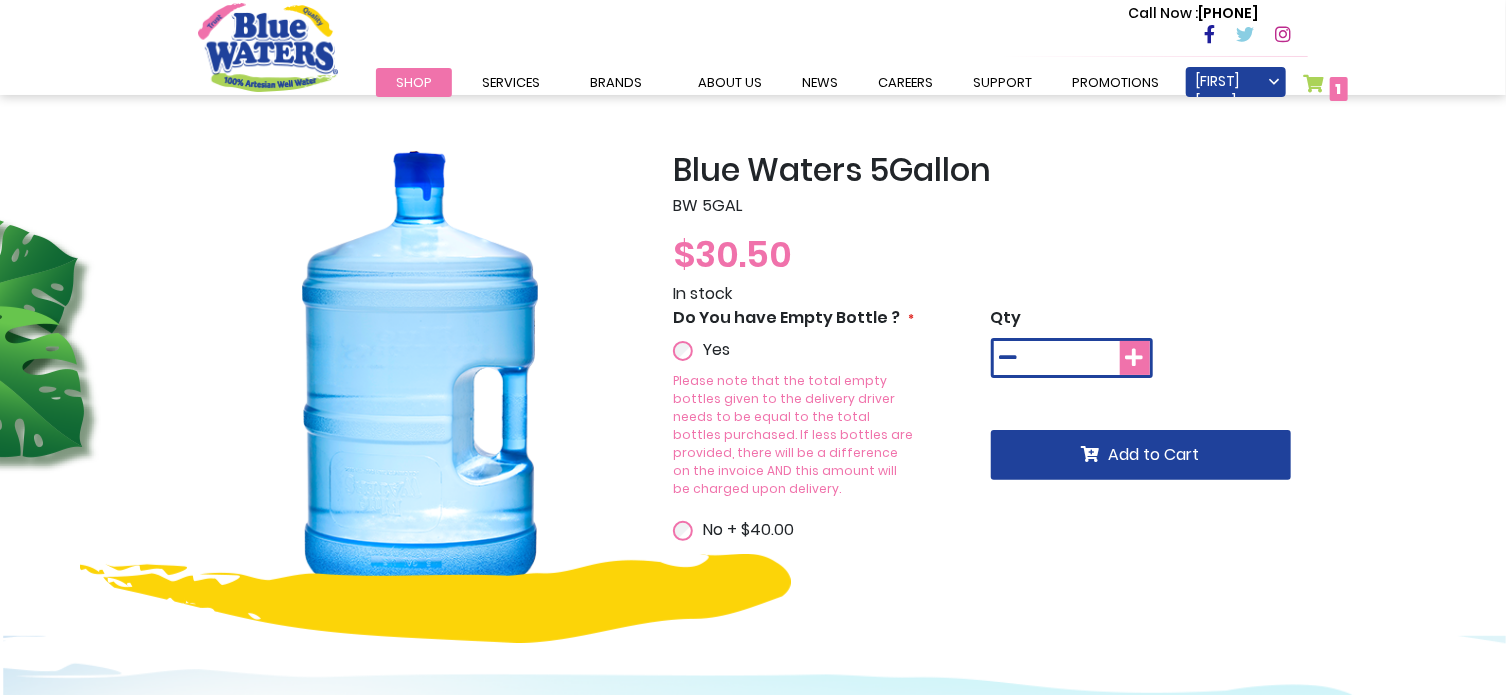 click at bounding box center (1135, 358) 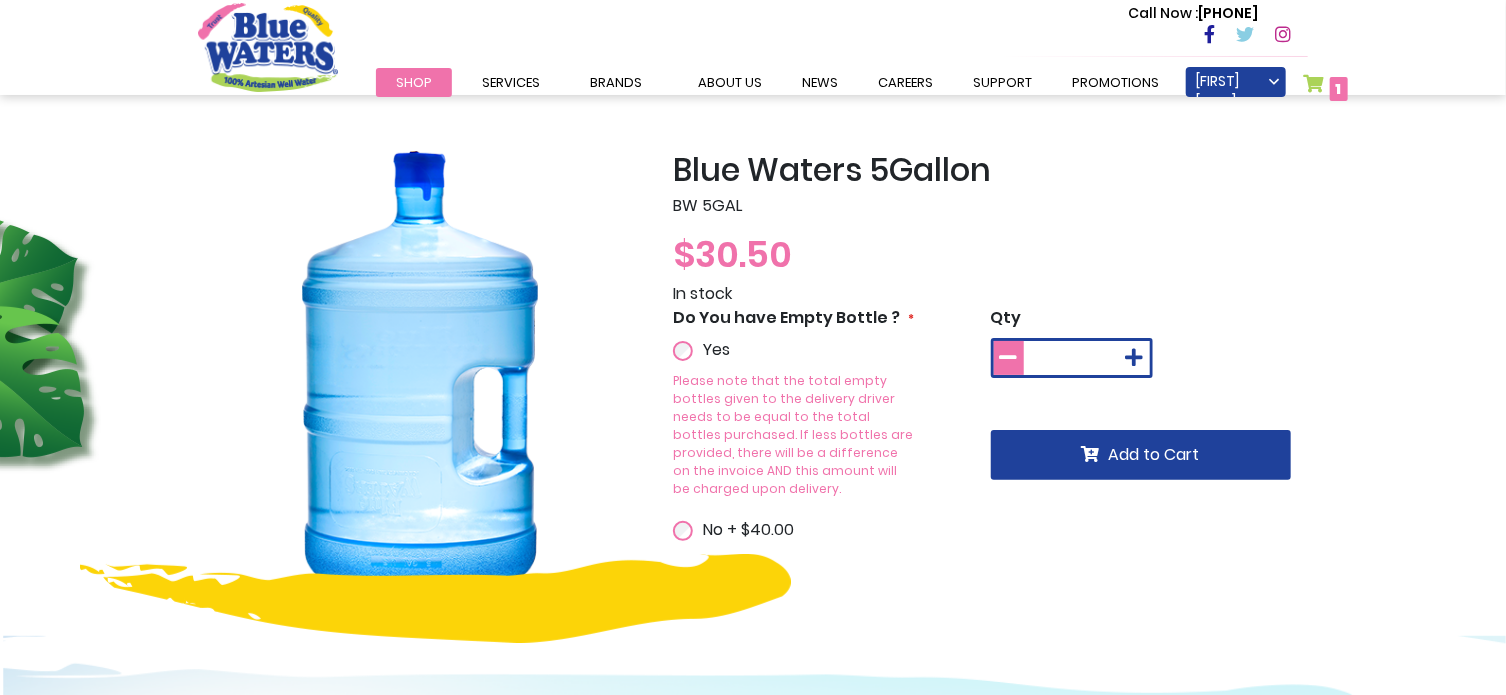 click at bounding box center (1009, 358) 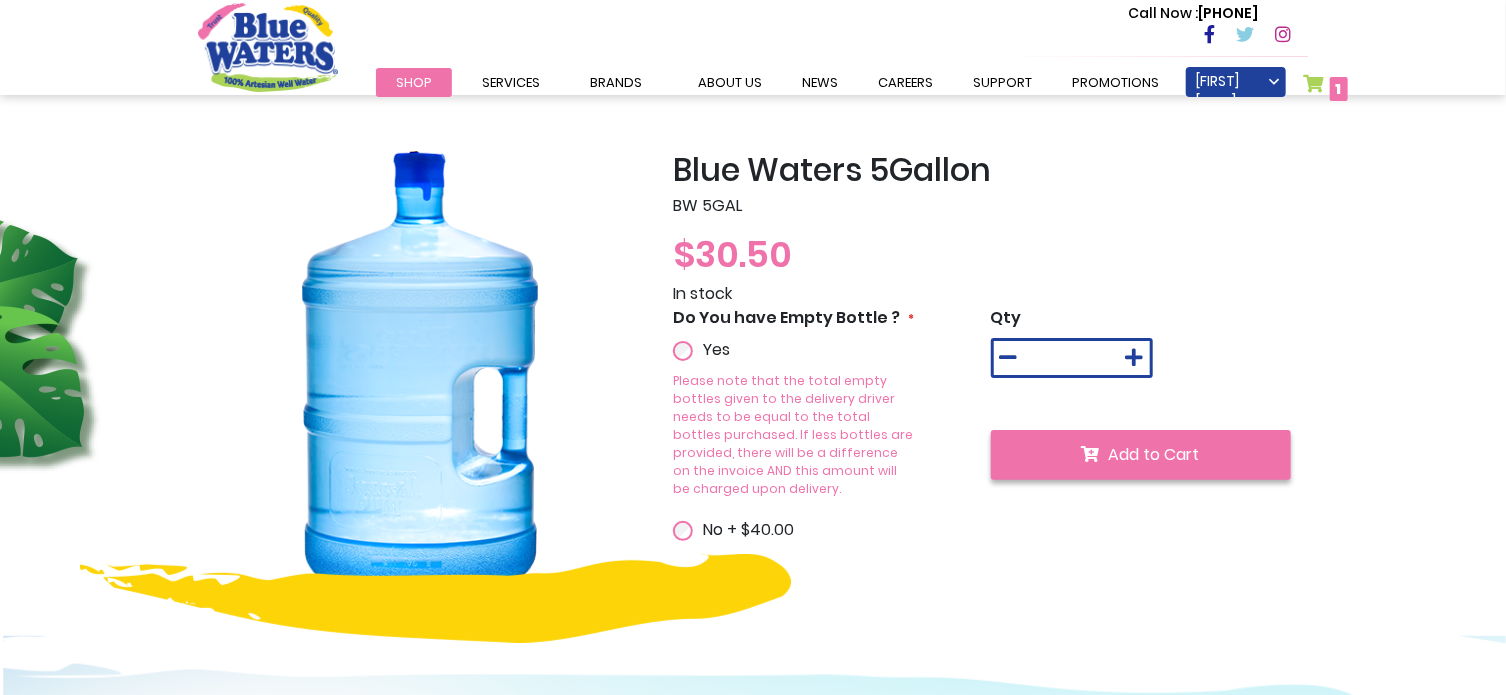 click at bounding box center (1091, 454) 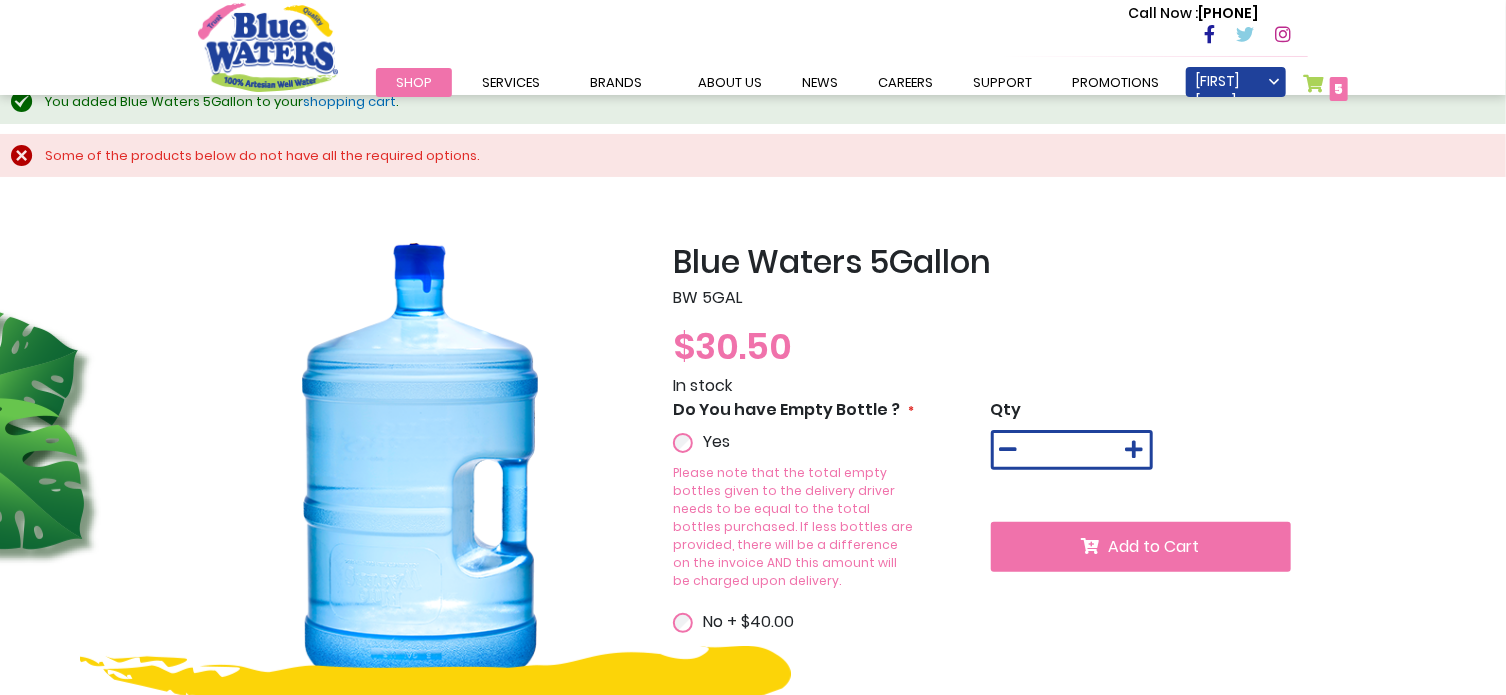 scroll, scrollTop: 16, scrollLeft: 0, axis: vertical 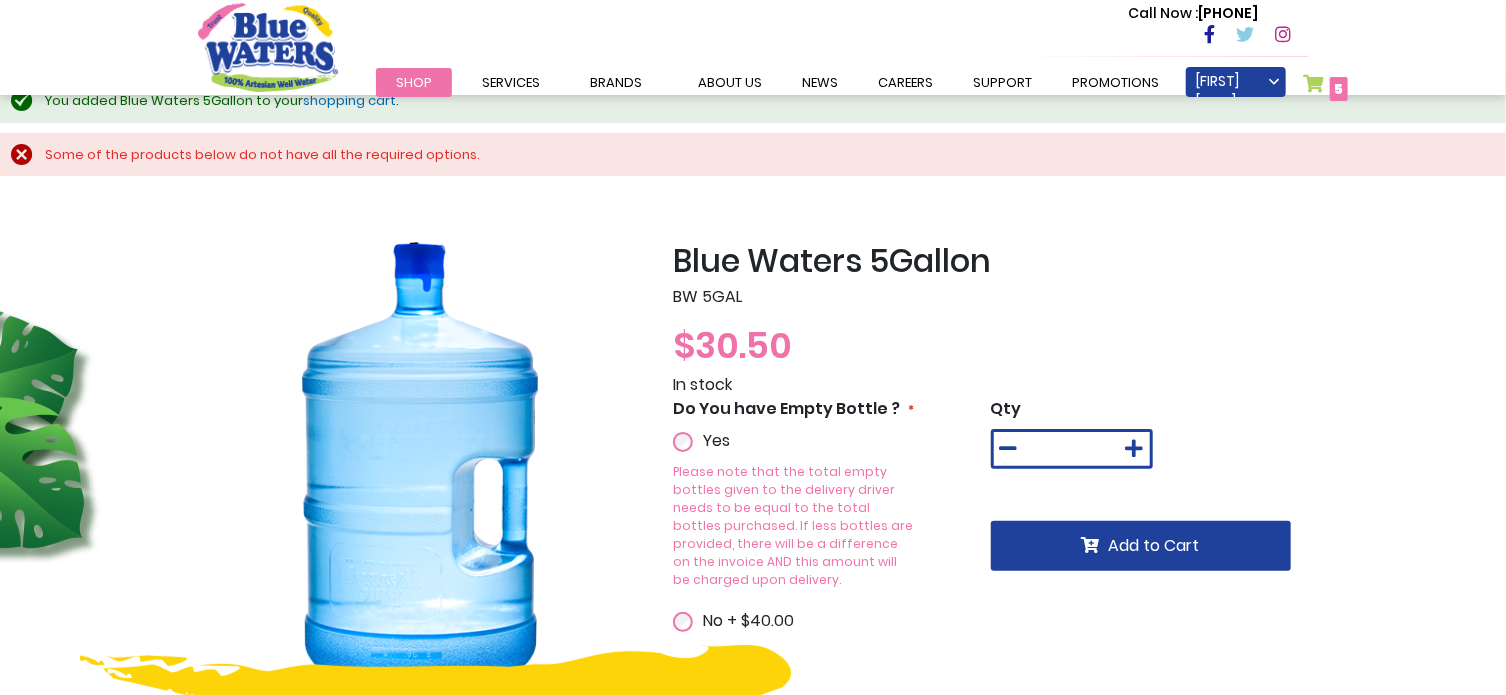 click on "shopping cart" at bounding box center (349, 100) 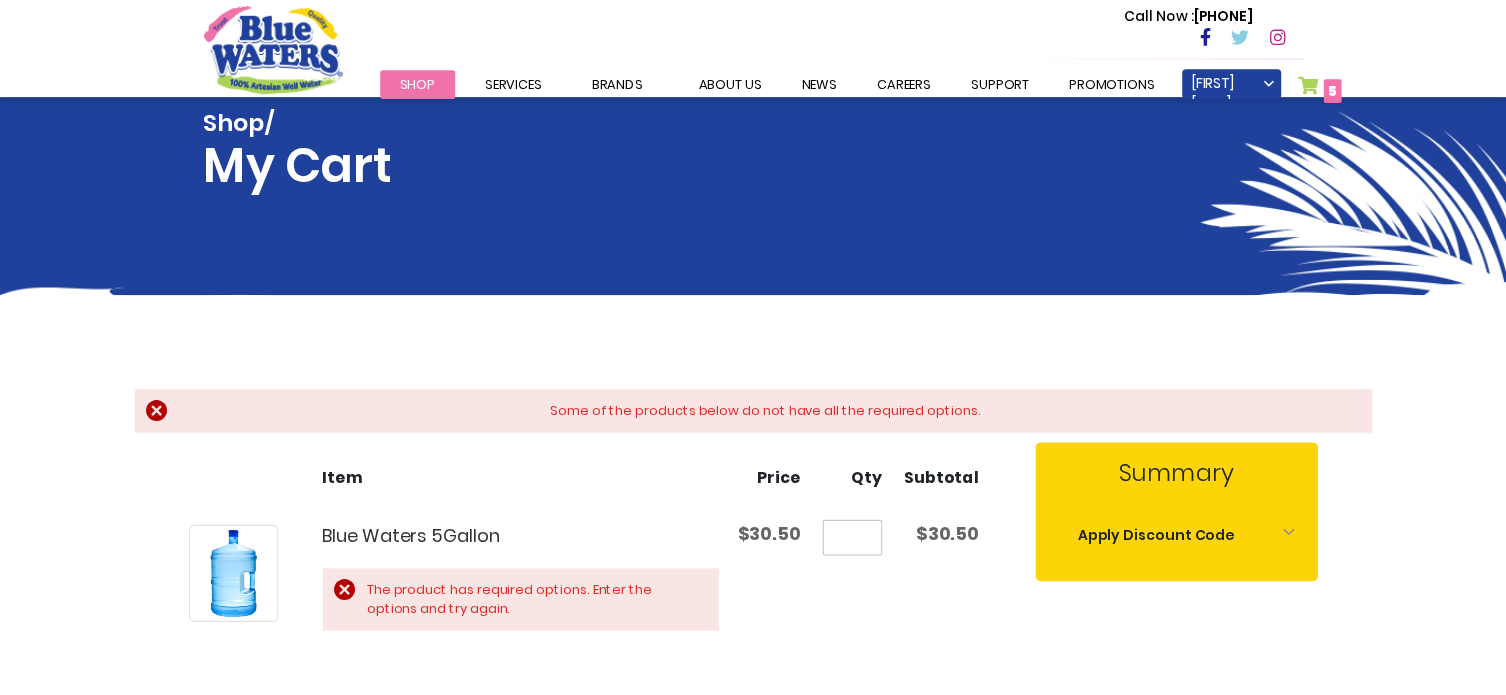 scroll, scrollTop: 0, scrollLeft: 0, axis: both 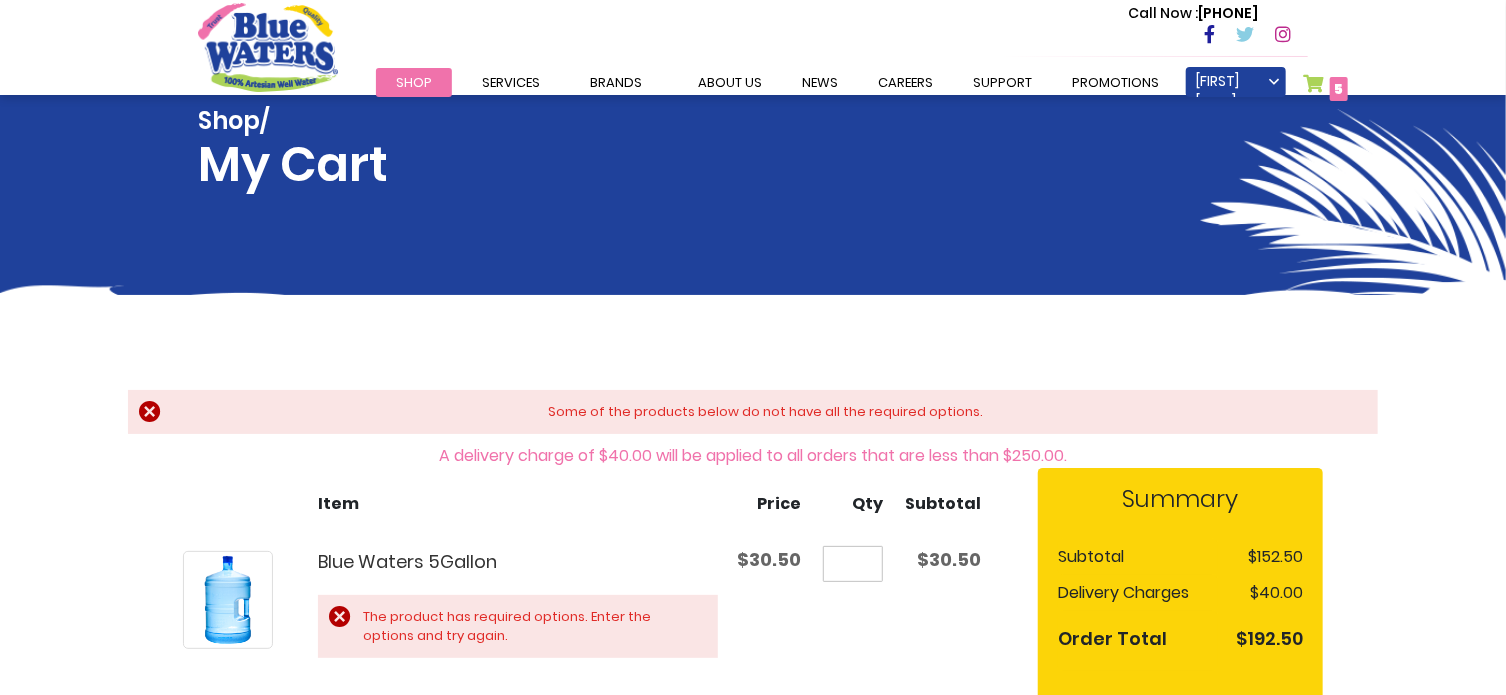type on "**********" 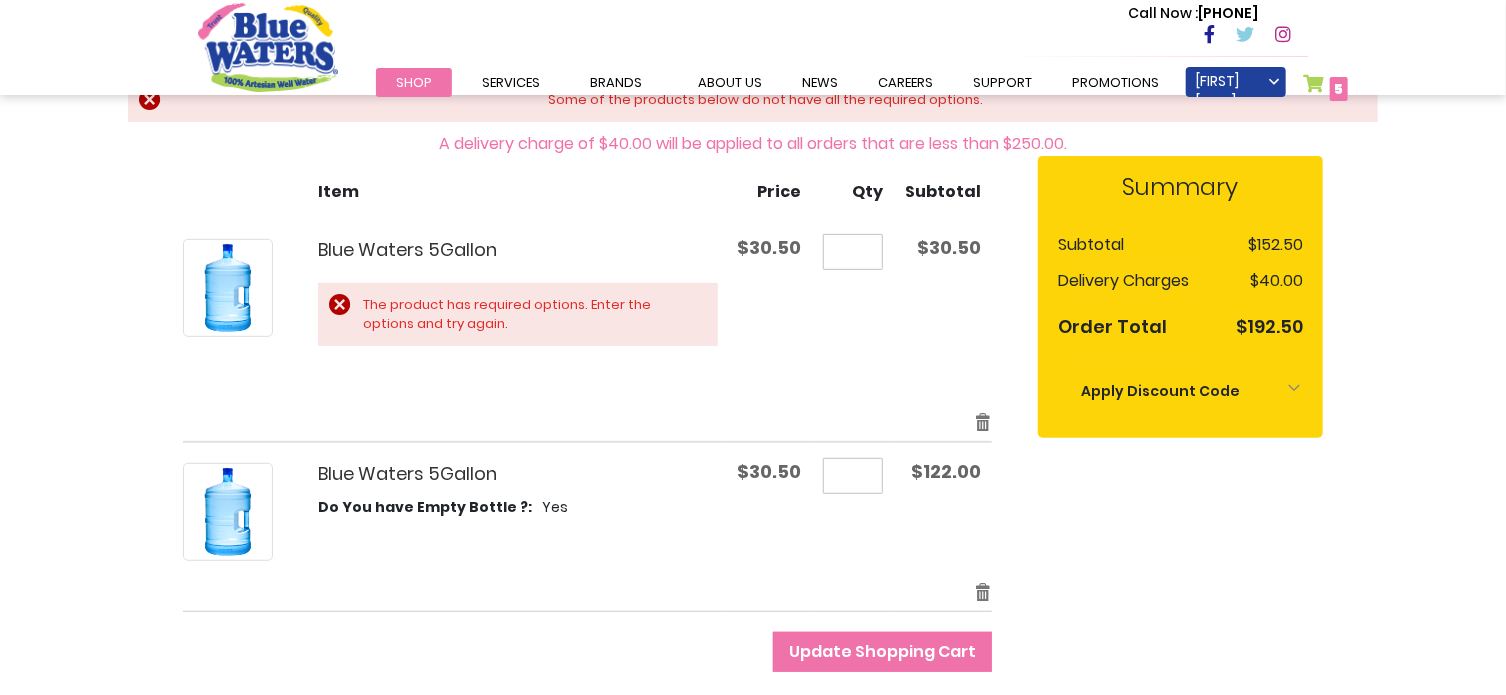 scroll, scrollTop: 310, scrollLeft: 0, axis: vertical 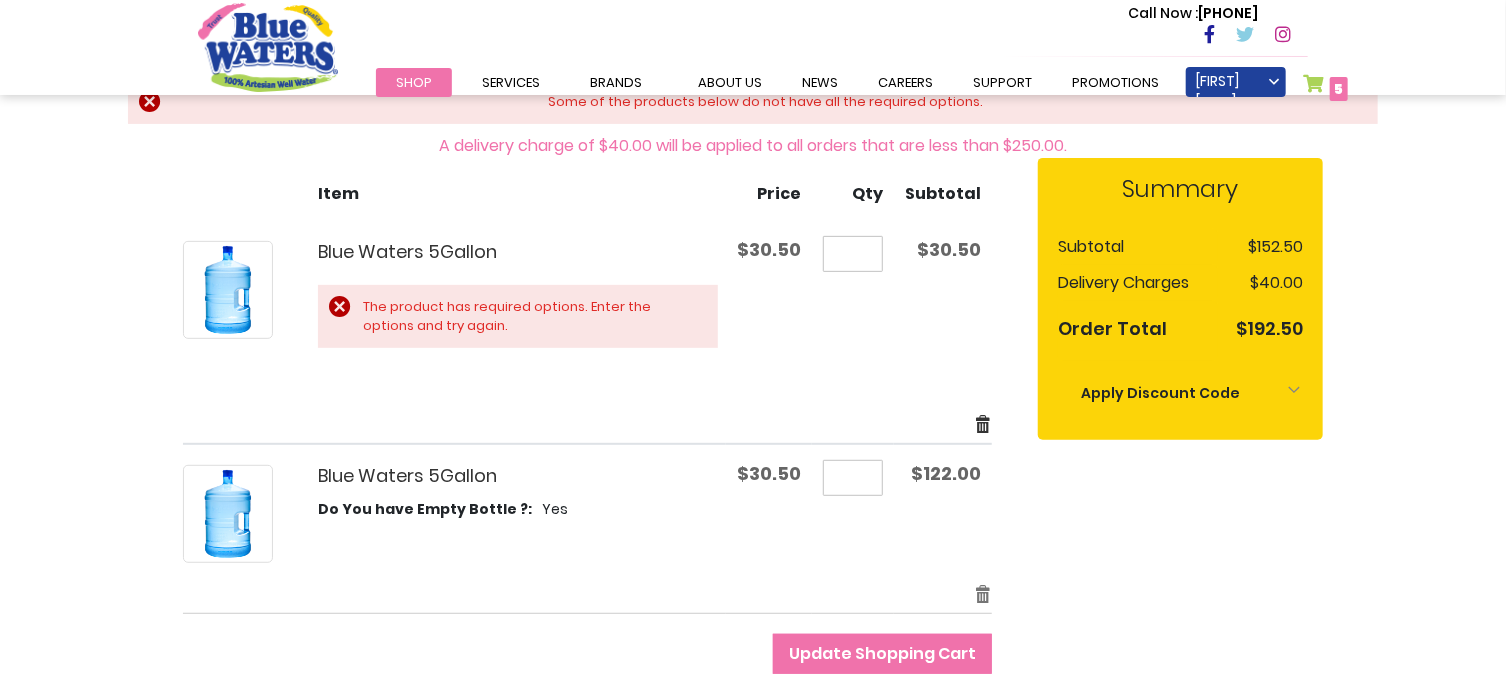 click on "Remove item" at bounding box center (983, 424) 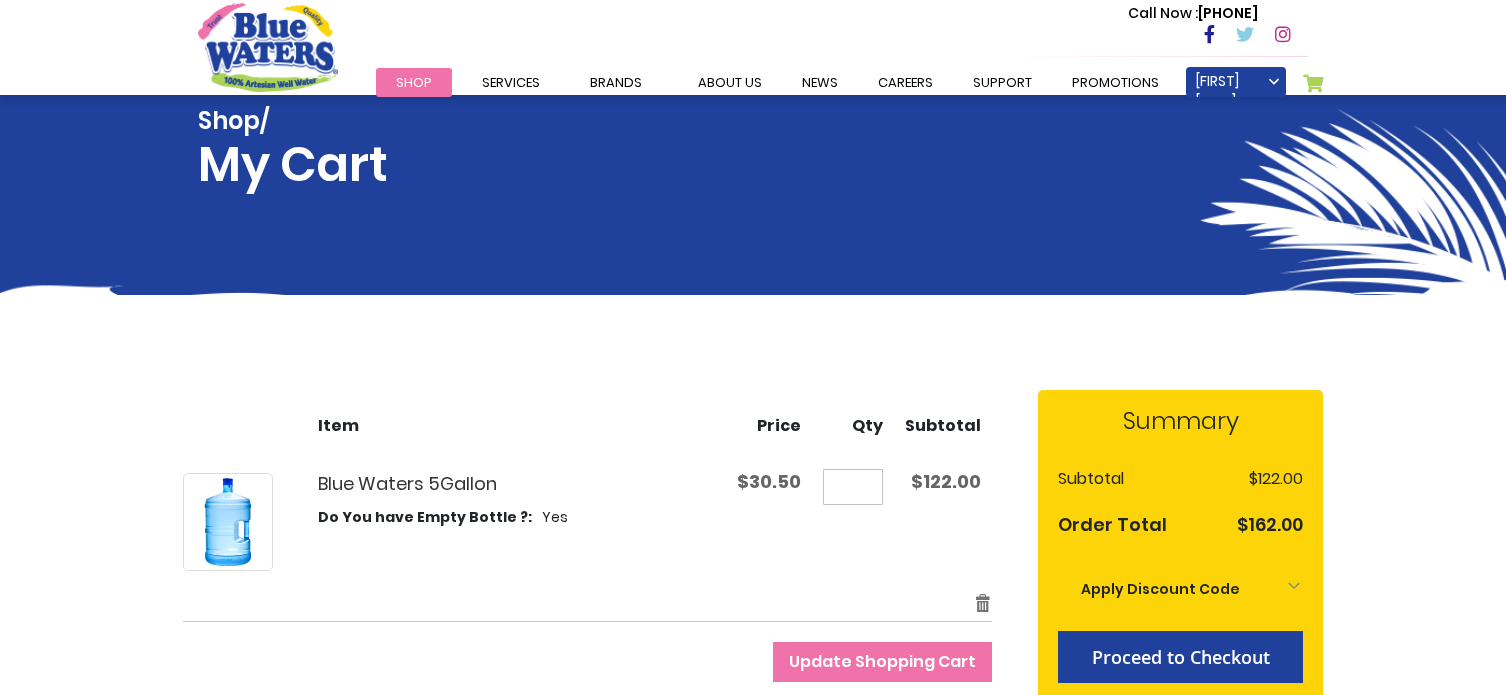 scroll, scrollTop: 0, scrollLeft: 0, axis: both 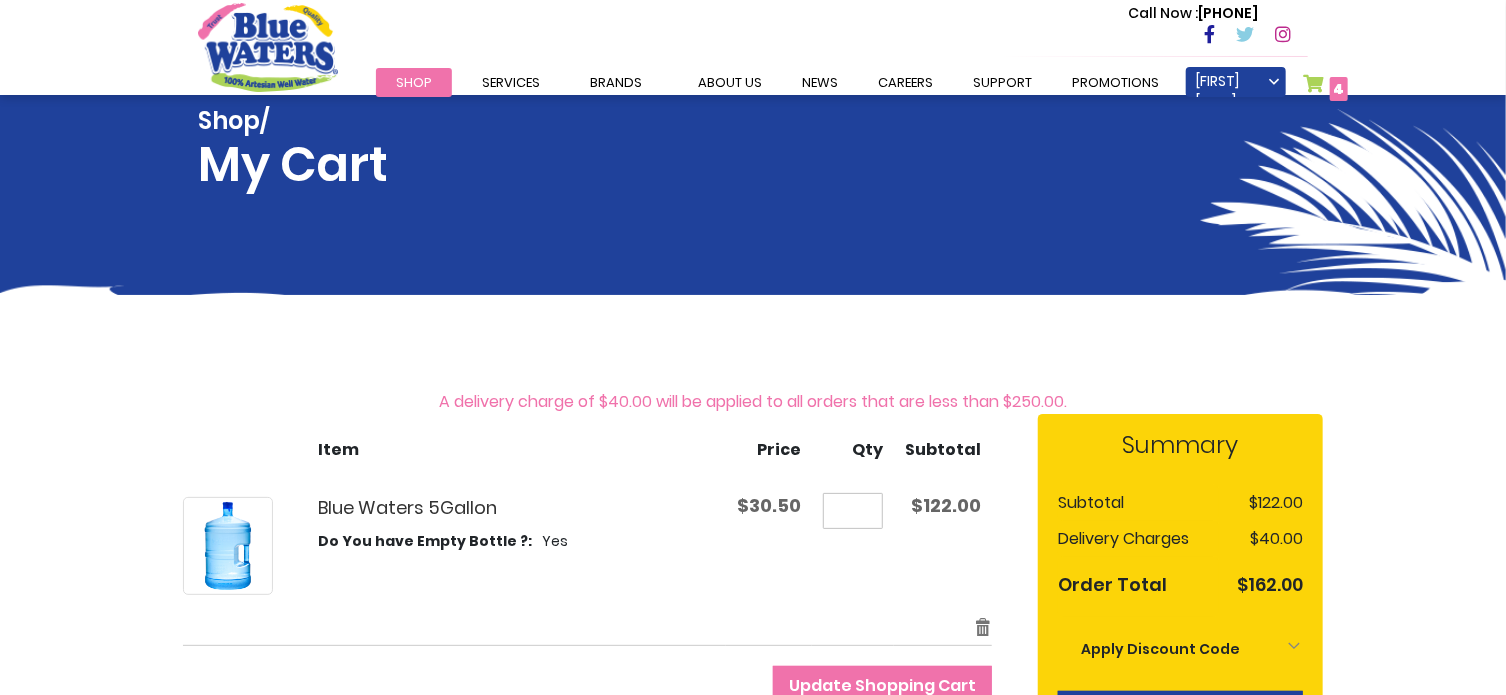 type on "**********" 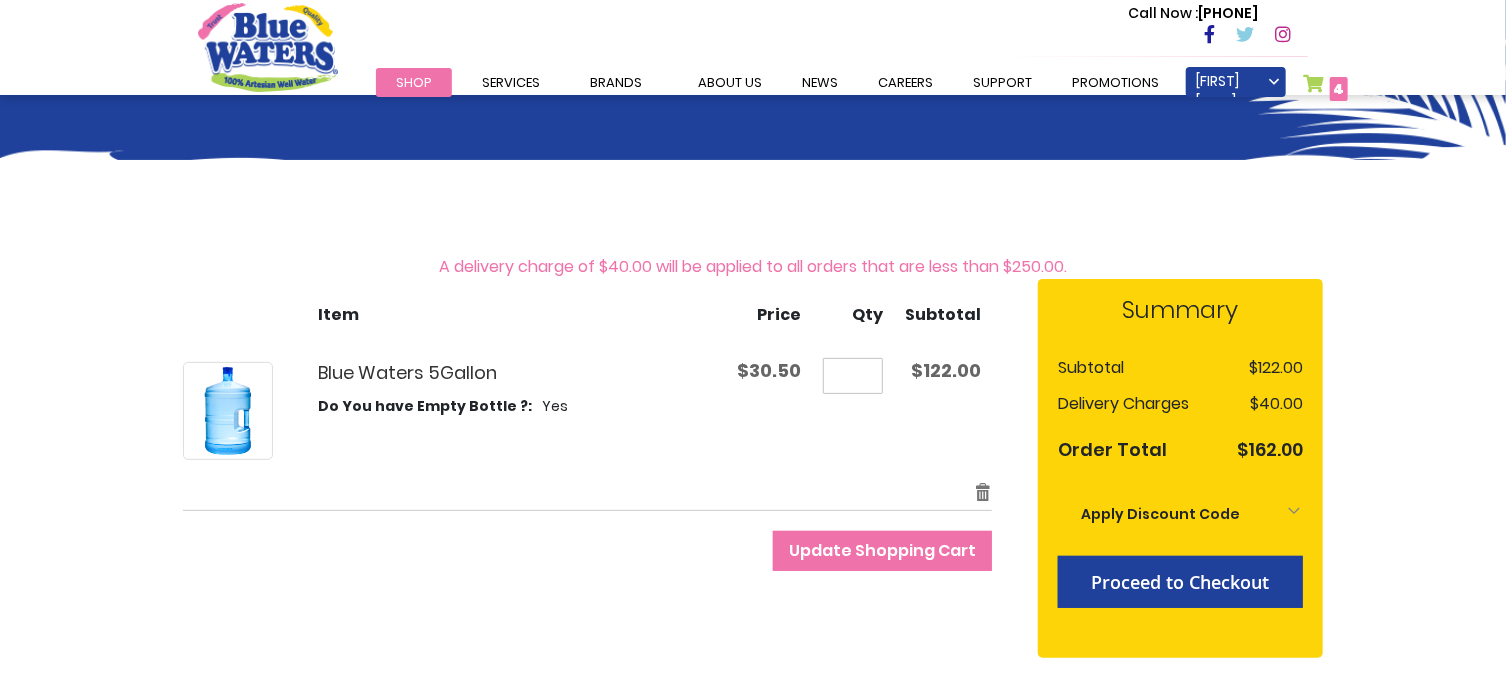scroll, scrollTop: 137, scrollLeft: 0, axis: vertical 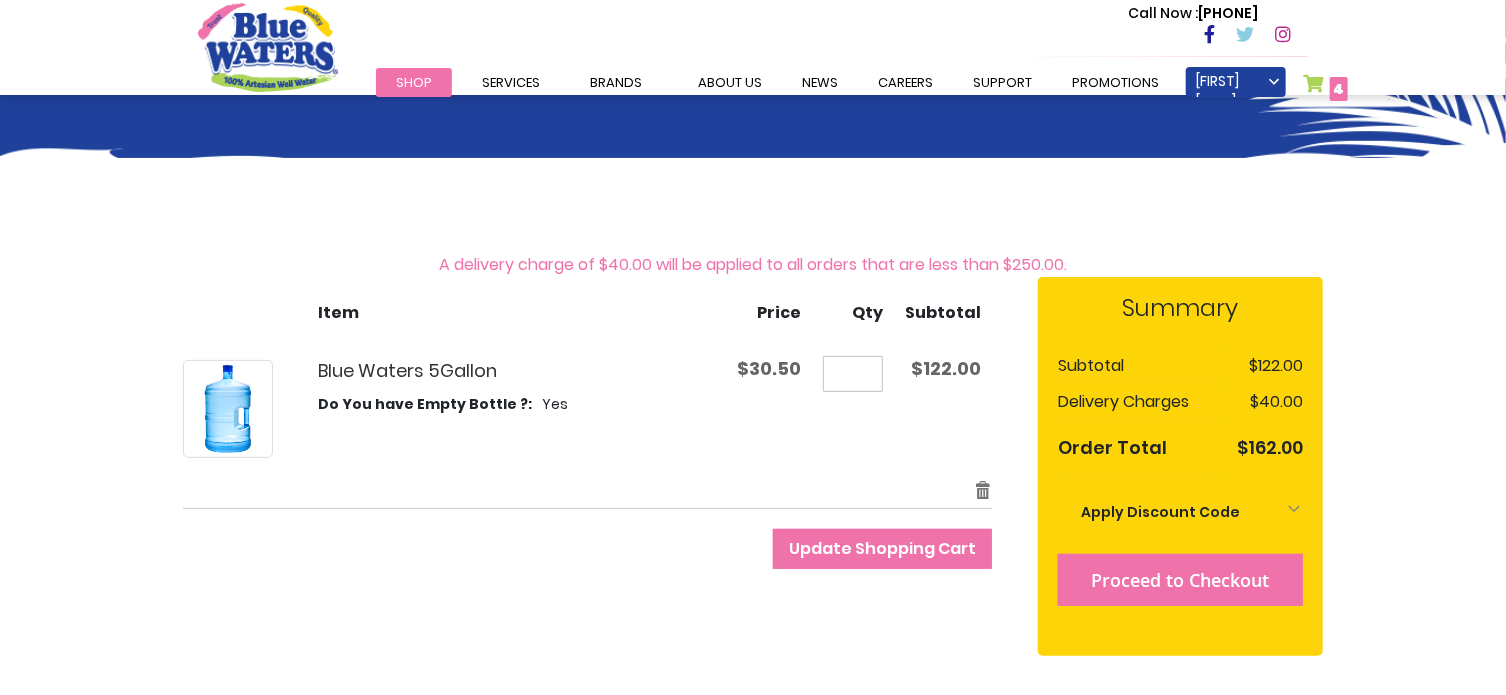 click on "Proceed to Checkout" at bounding box center [1181, 580] 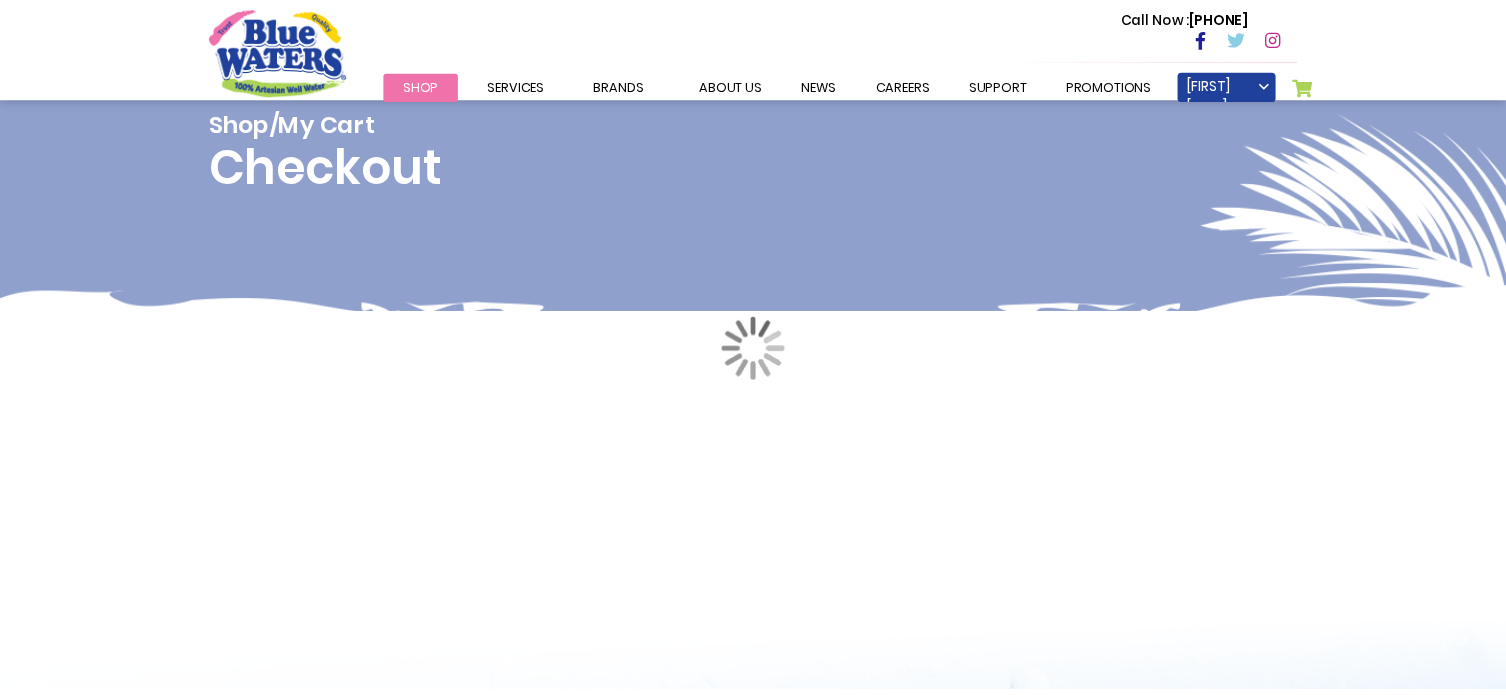 scroll, scrollTop: 0, scrollLeft: 0, axis: both 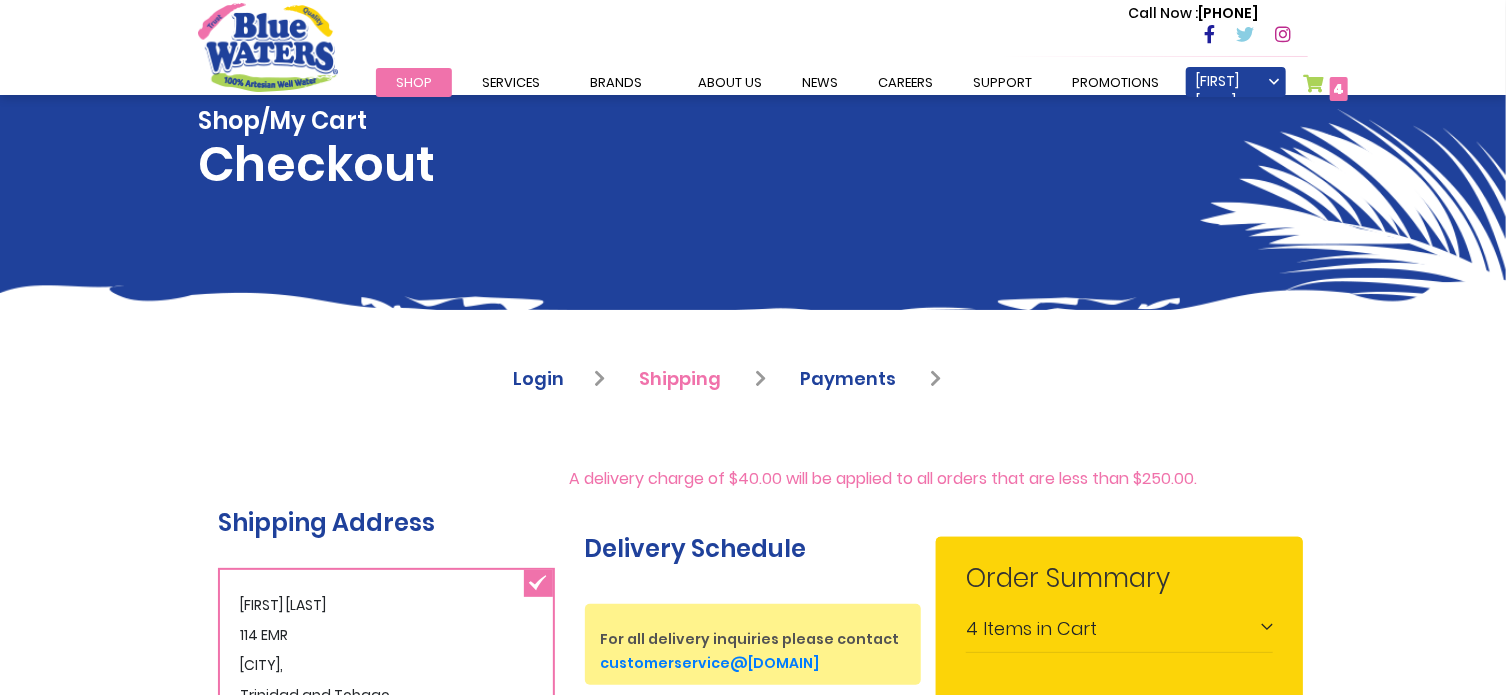 type on "**********" 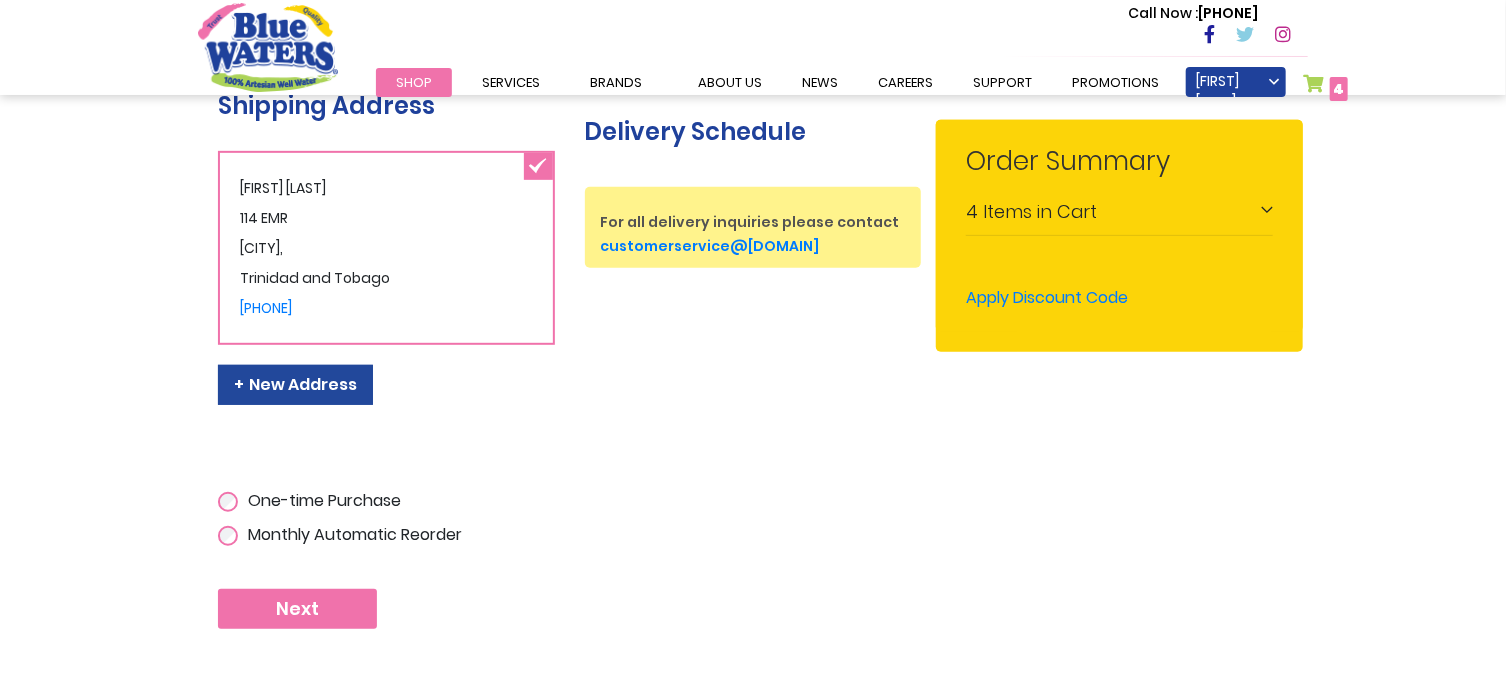 scroll, scrollTop: 412, scrollLeft: 0, axis: vertical 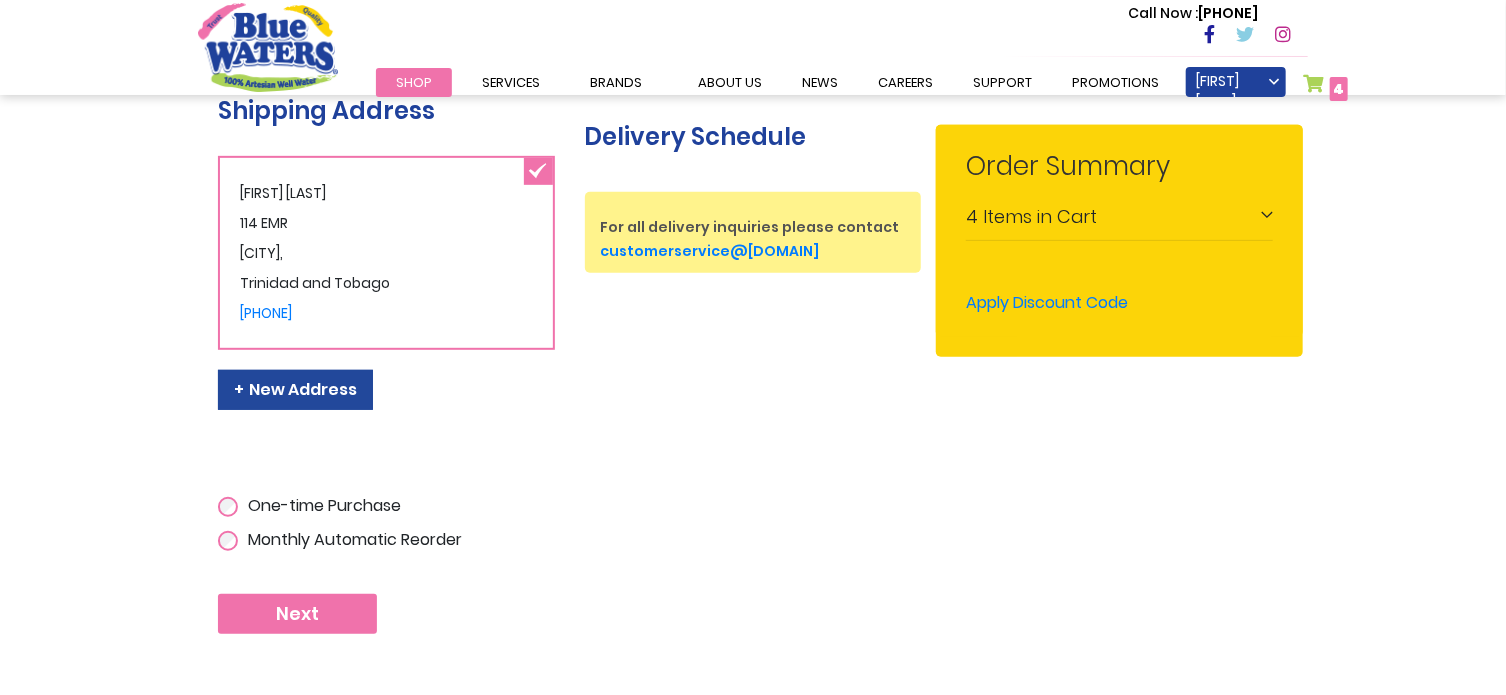 click on "Next" at bounding box center (297, 614) 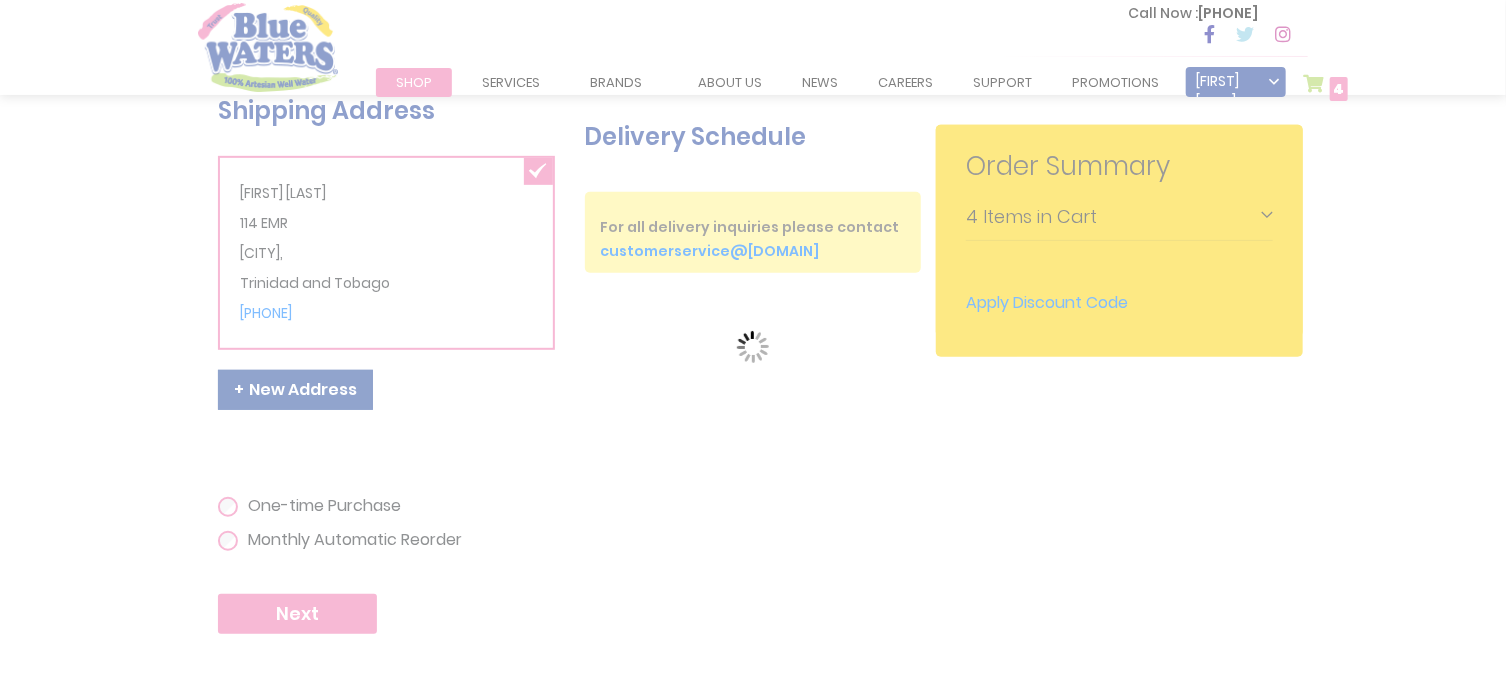 scroll, scrollTop: 0, scrollLeft: 0, axis: both 